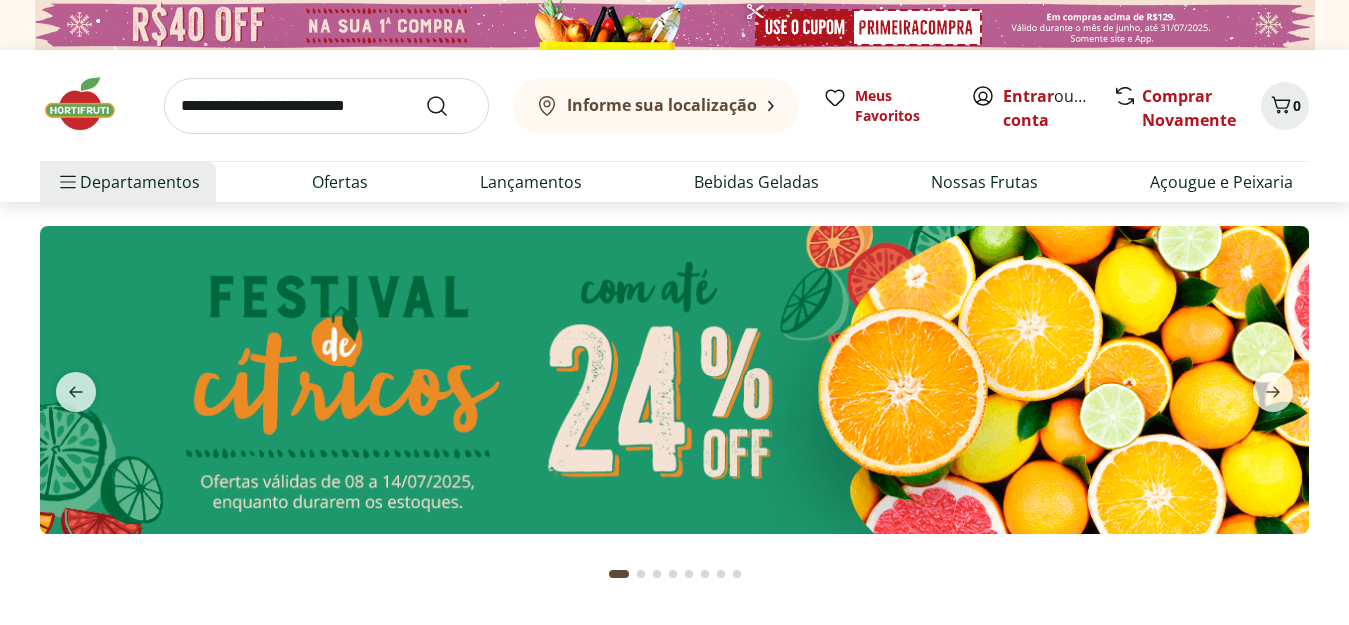 scroll, scrollTop: 0, scrollLeft: 0, axis: both 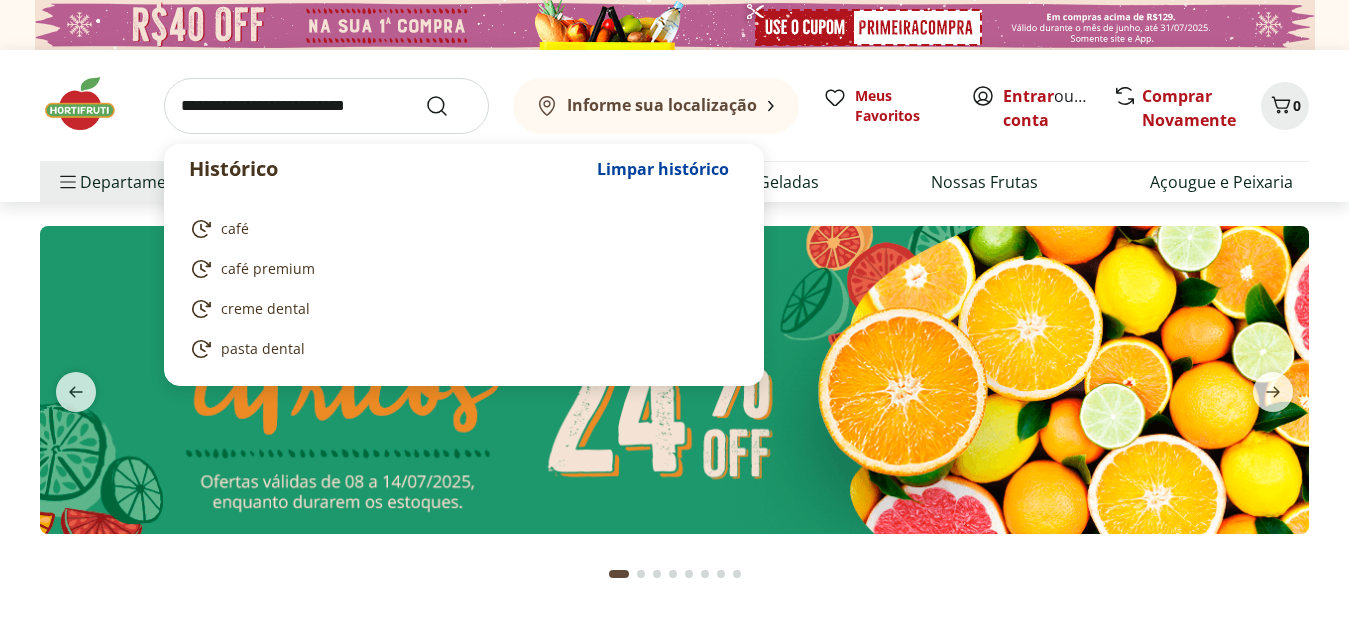click at bounding box center (326, 106) 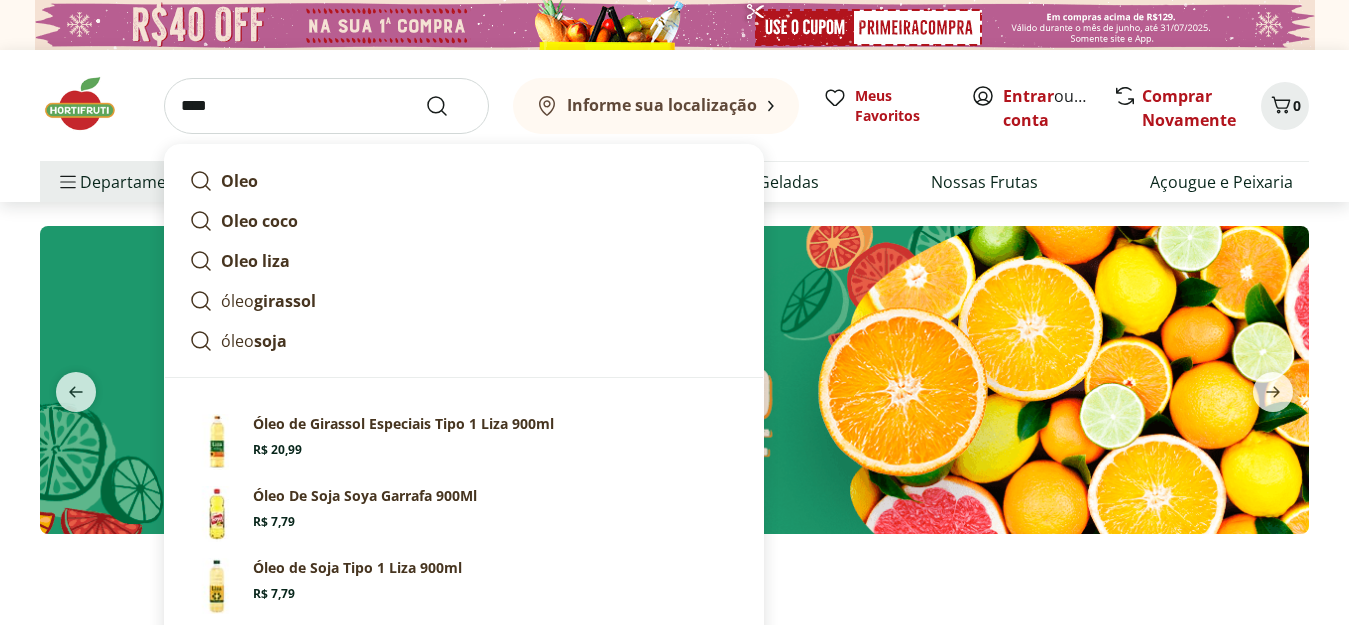 type on "****" 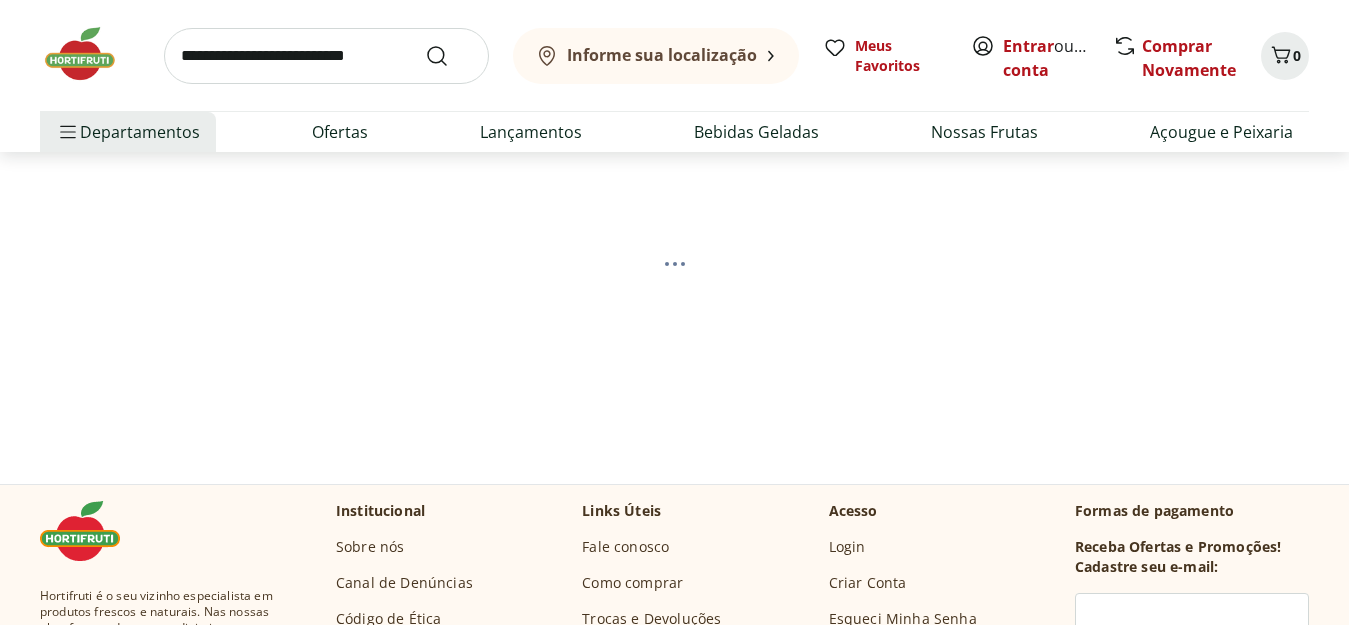 scroll, scrollTop: 100, scrollLeft: 0, axis: vertical 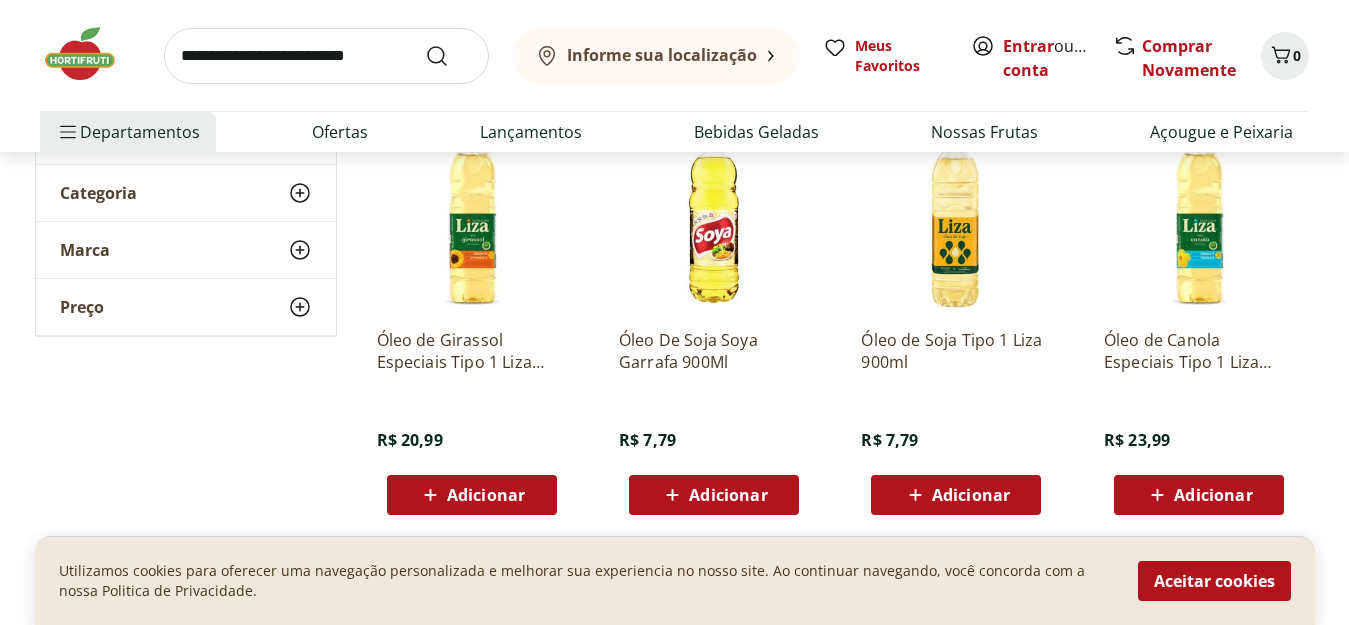 click at bounding box center [472, 218] 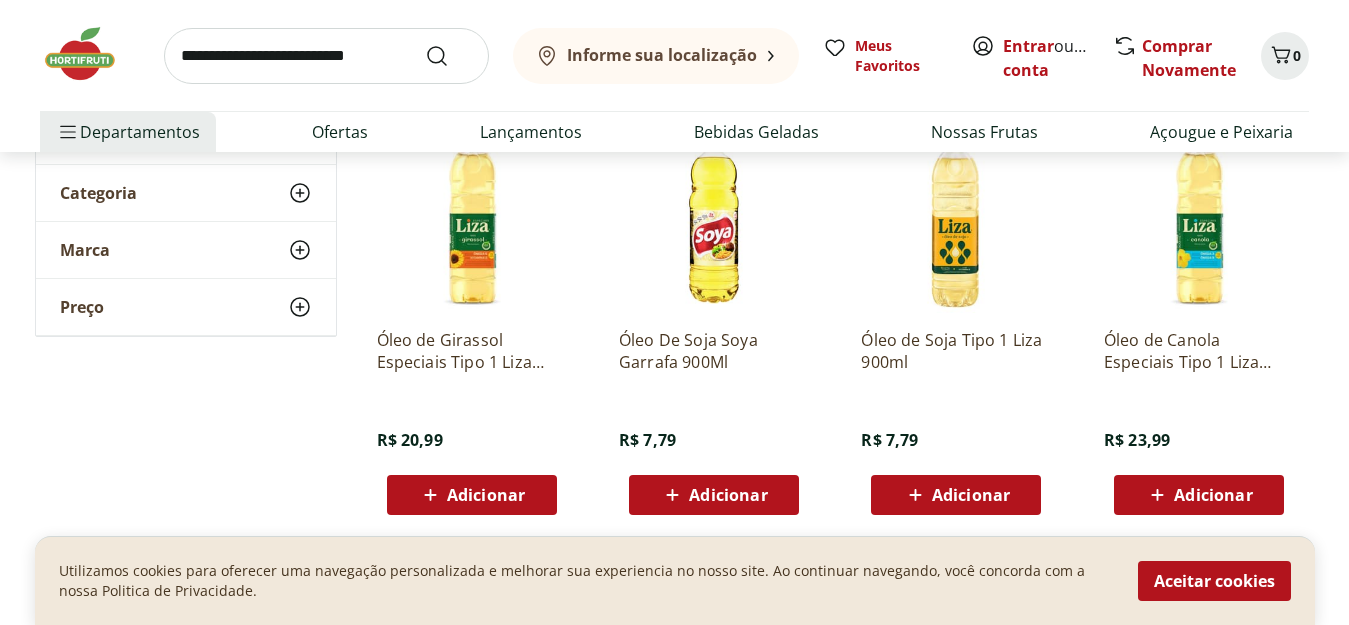 click at bounding box center (472, 218) 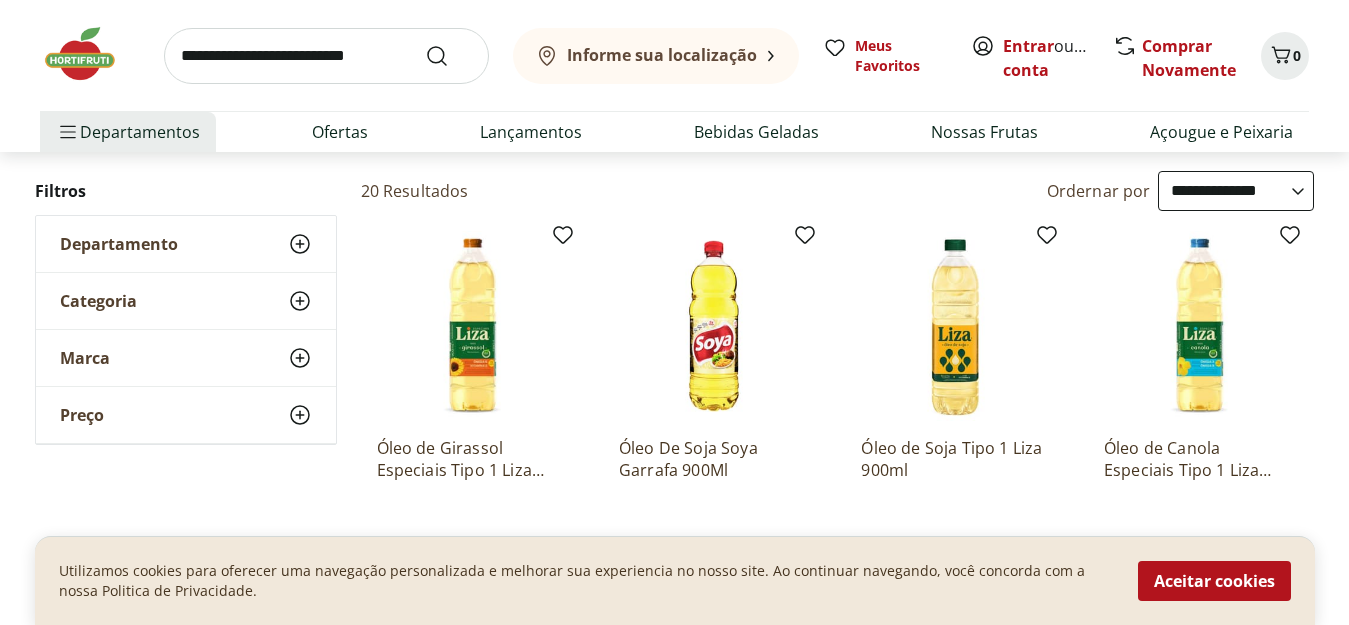 scroll, scrollTop: 200, scrollLeft: 0, axis: vertical 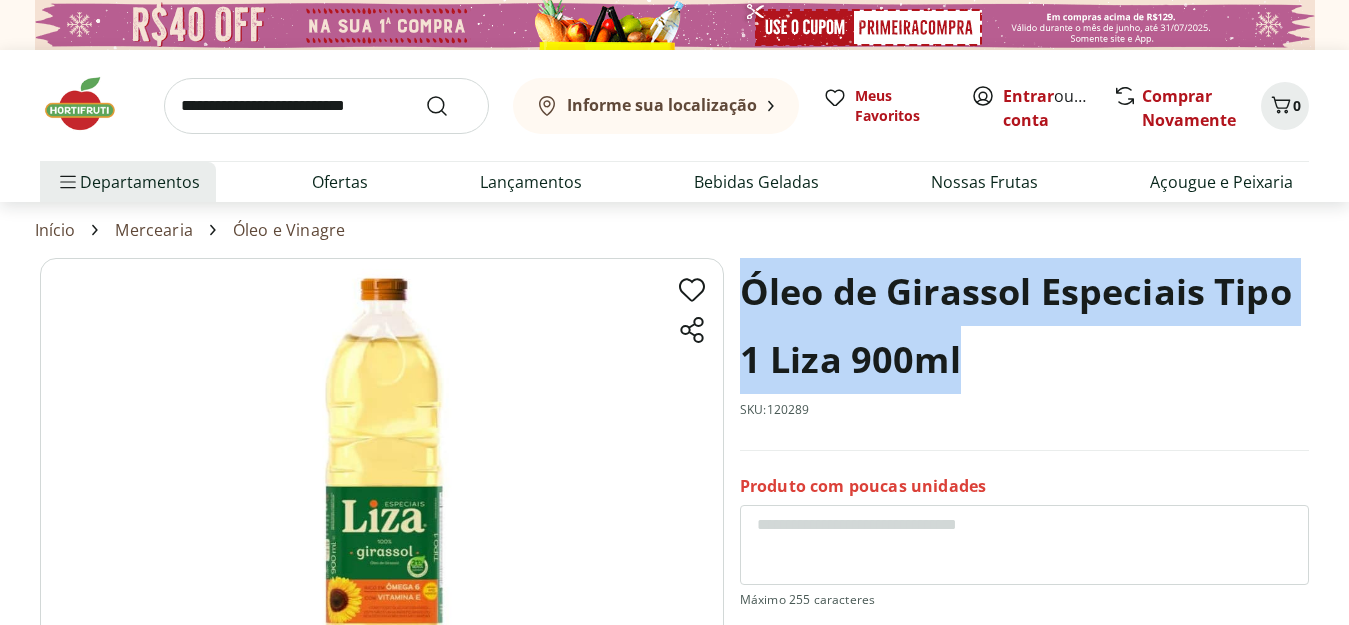 drag, startPoint x: 741, startPoint y: 290, endPoint x: 979, endPoint y: 336, distance: 242.40462 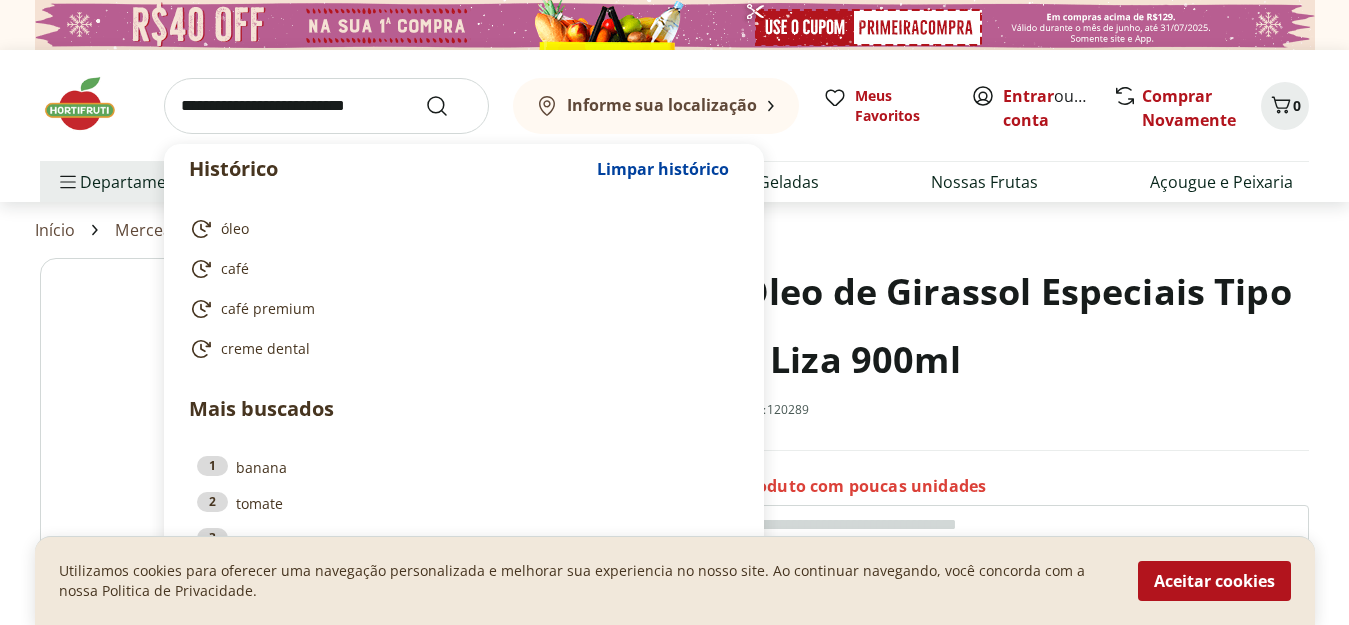click at bounding box center (326, 106) 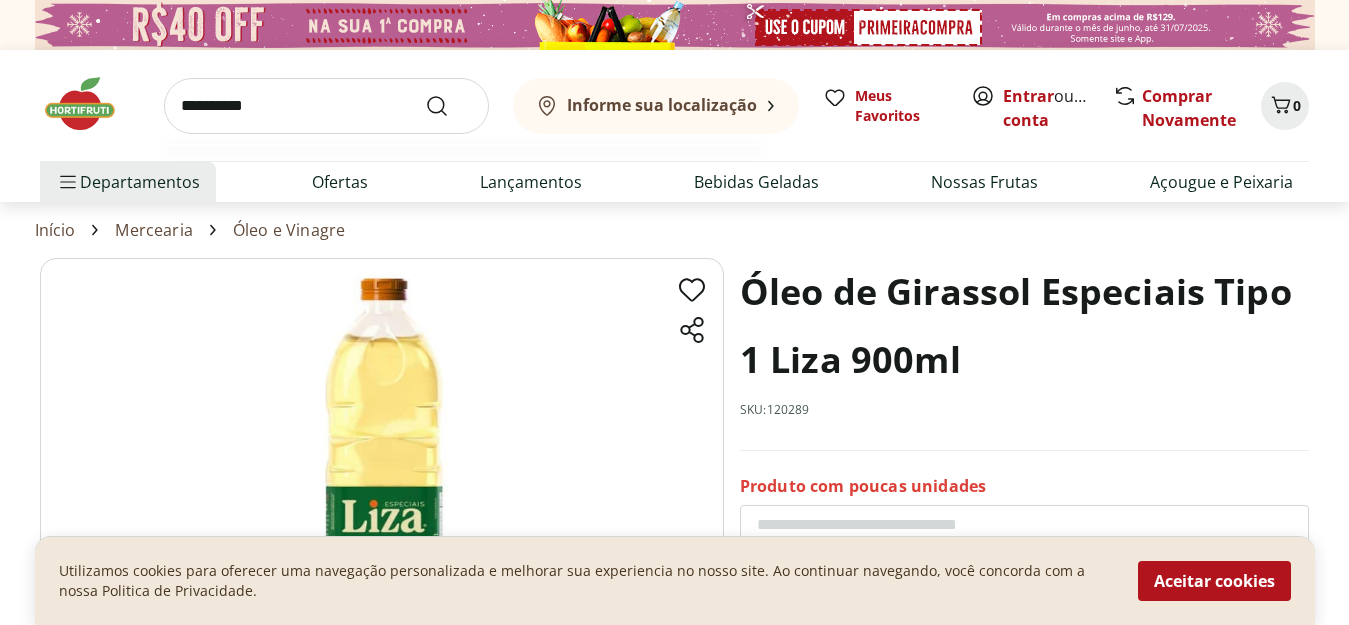 type on "**********" 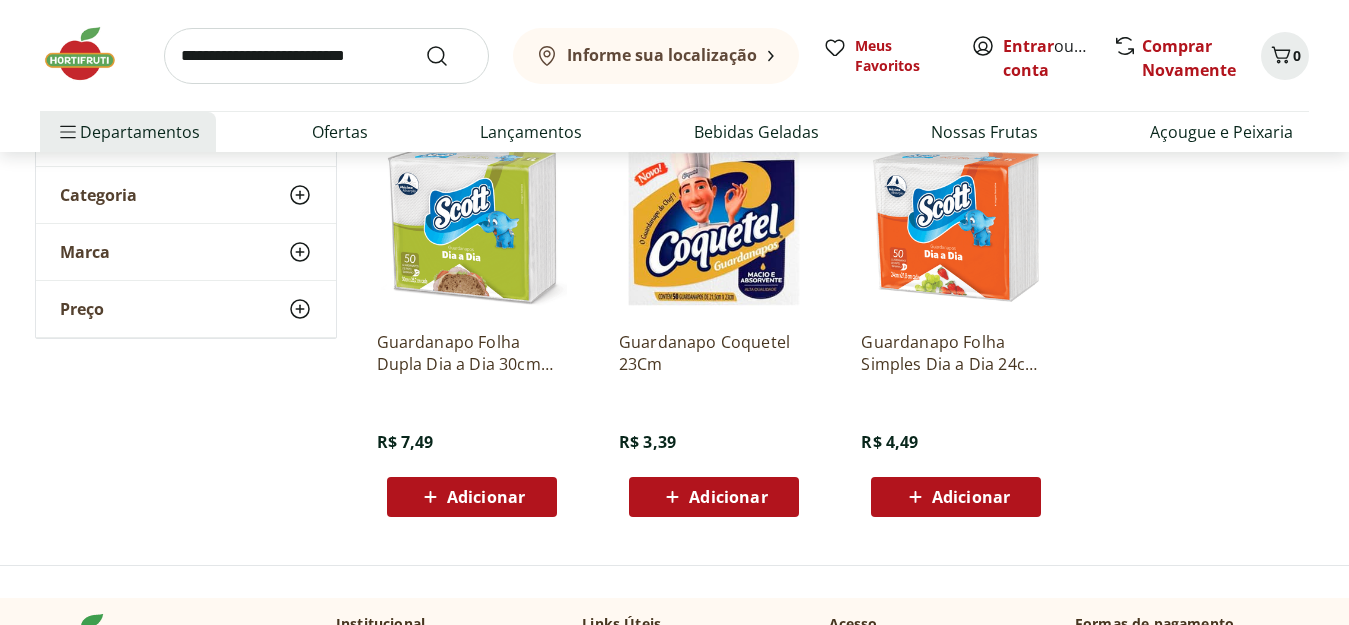 scroll, scrollTop: 200, scrollLeft: 0, axis: vertical 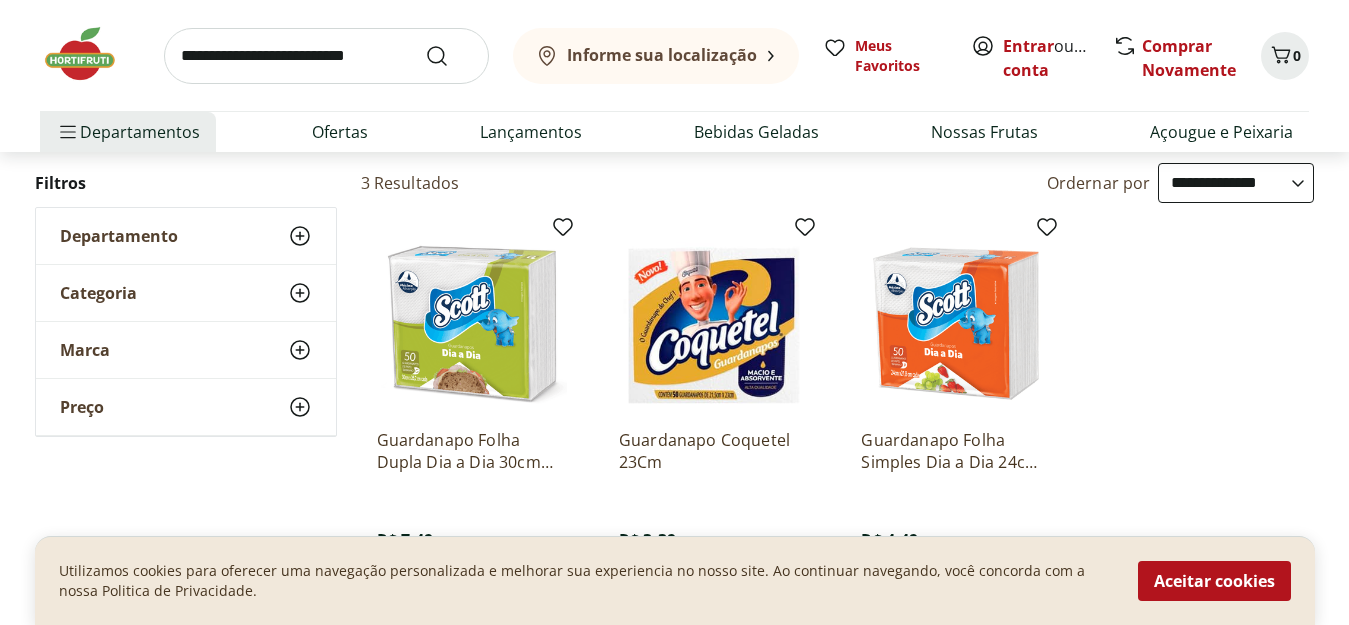 click at bounding box center (472, 318) 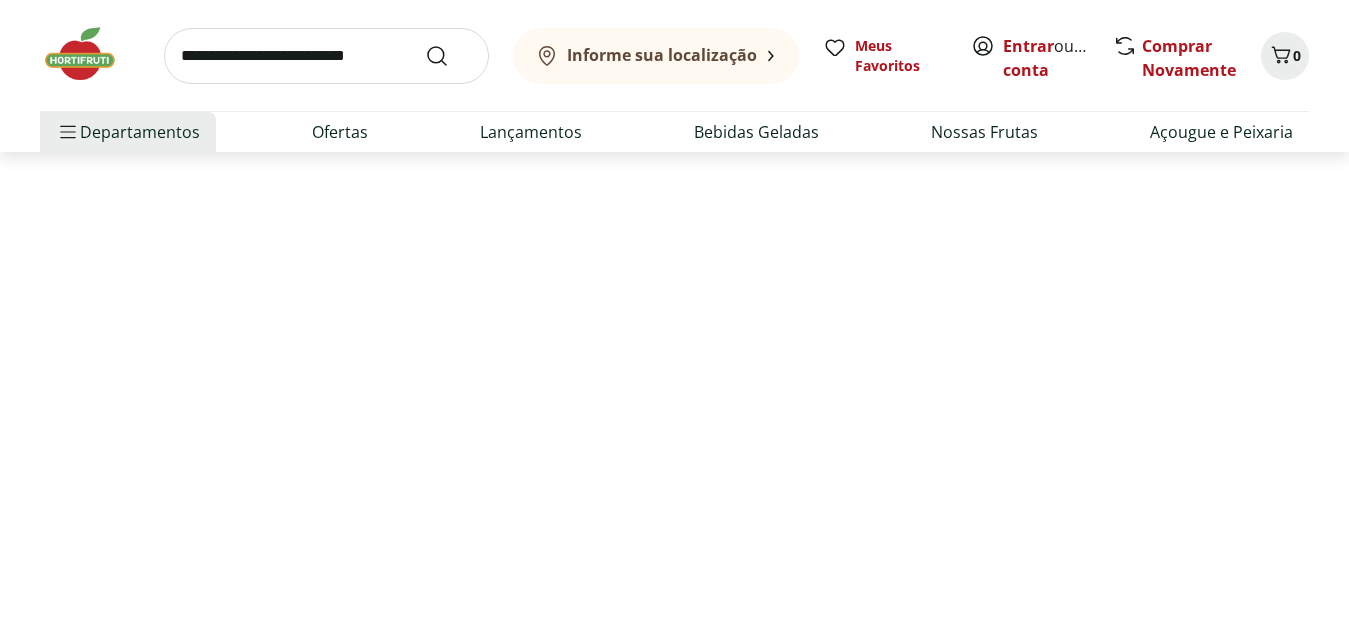 scroll, scrollTop: 0, scrollLeft: 0, axis: both 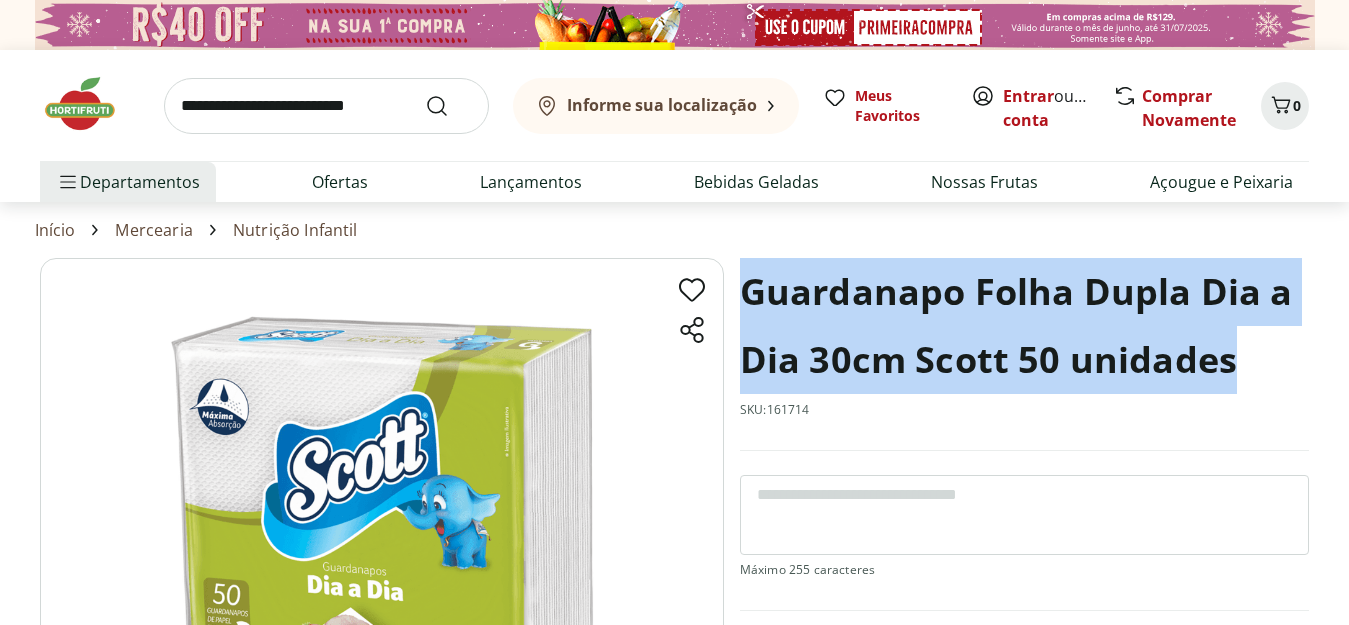 drag, startPoint x: 741, startPoint y: 285, endPoint x: 1274, endPoint y: 342, distance: 536.0392 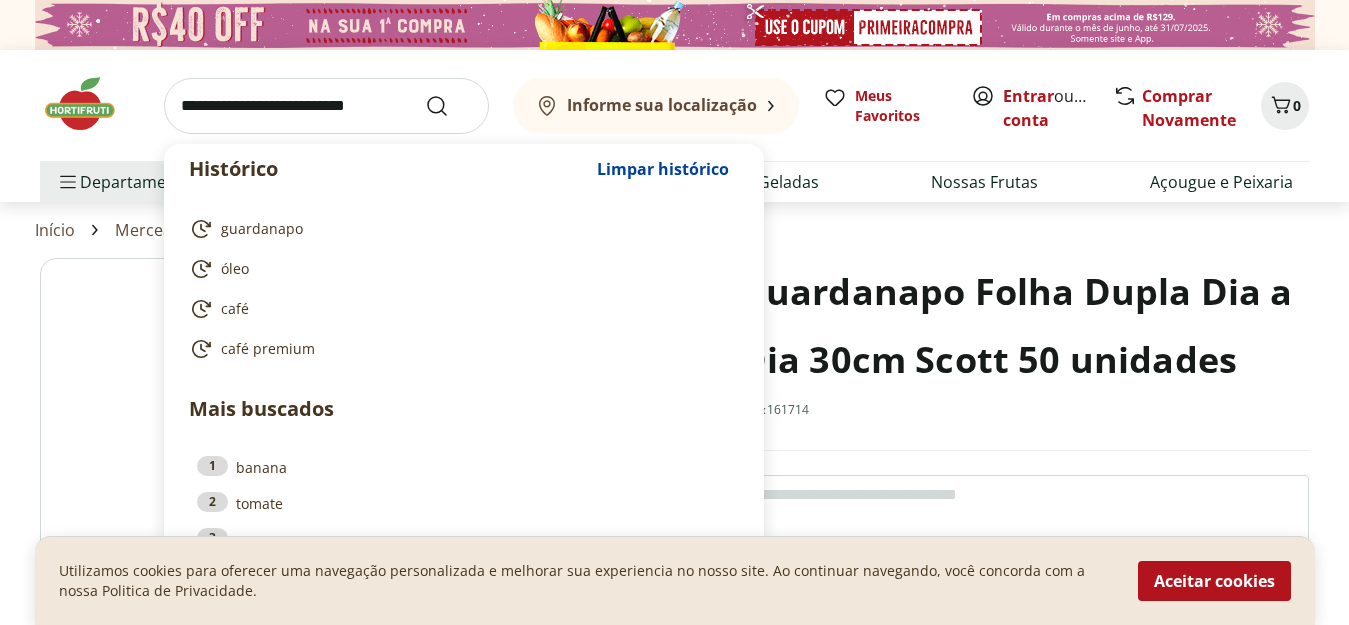 click at bounding box center [326, 106] 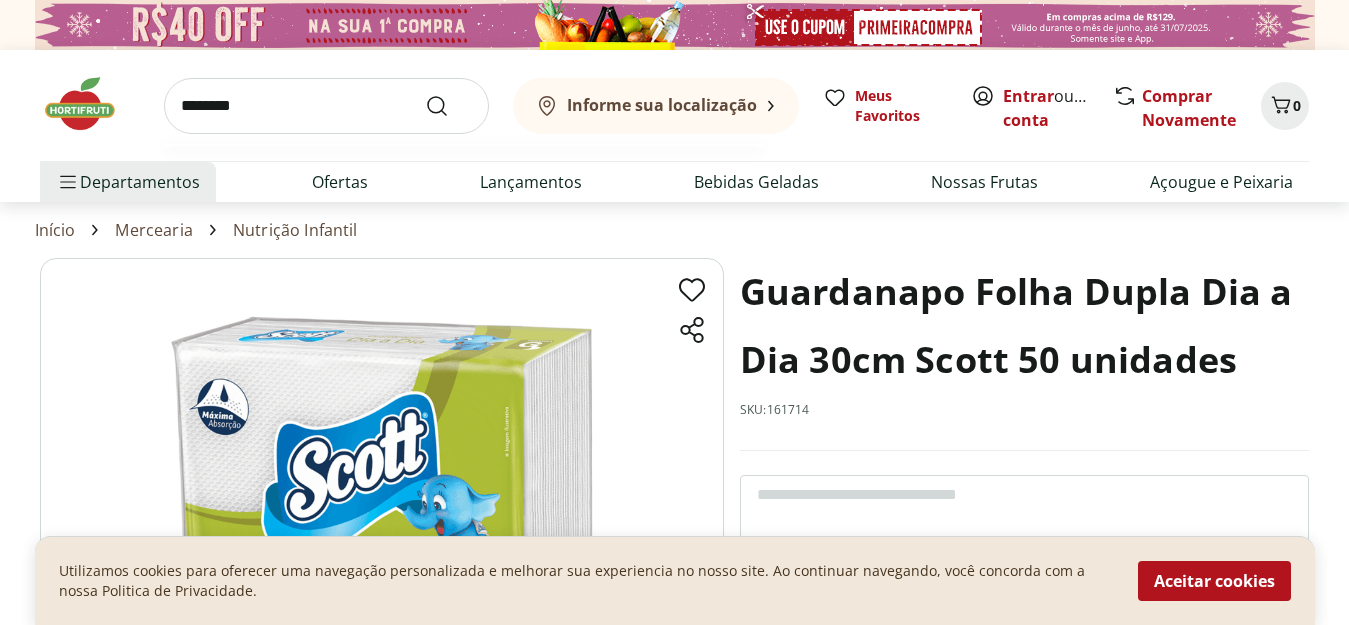 type on "********" 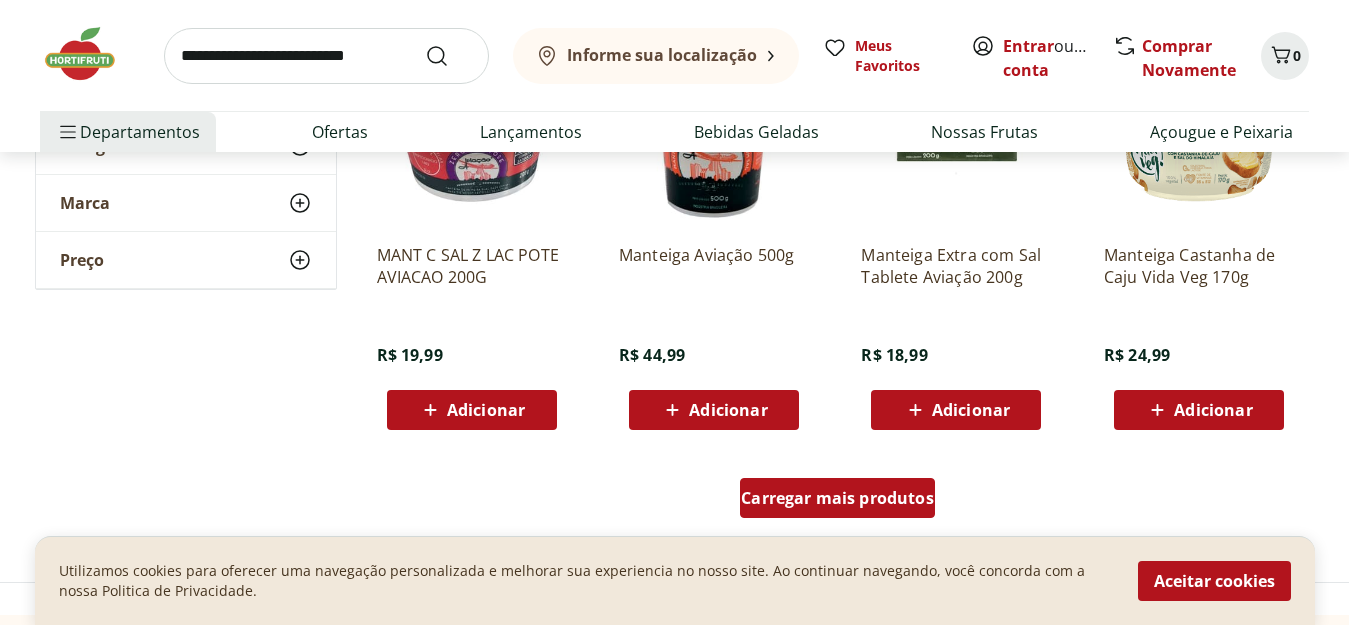 scroll, scrollTop: 1300, scrollLeft: 0, axis: vertical 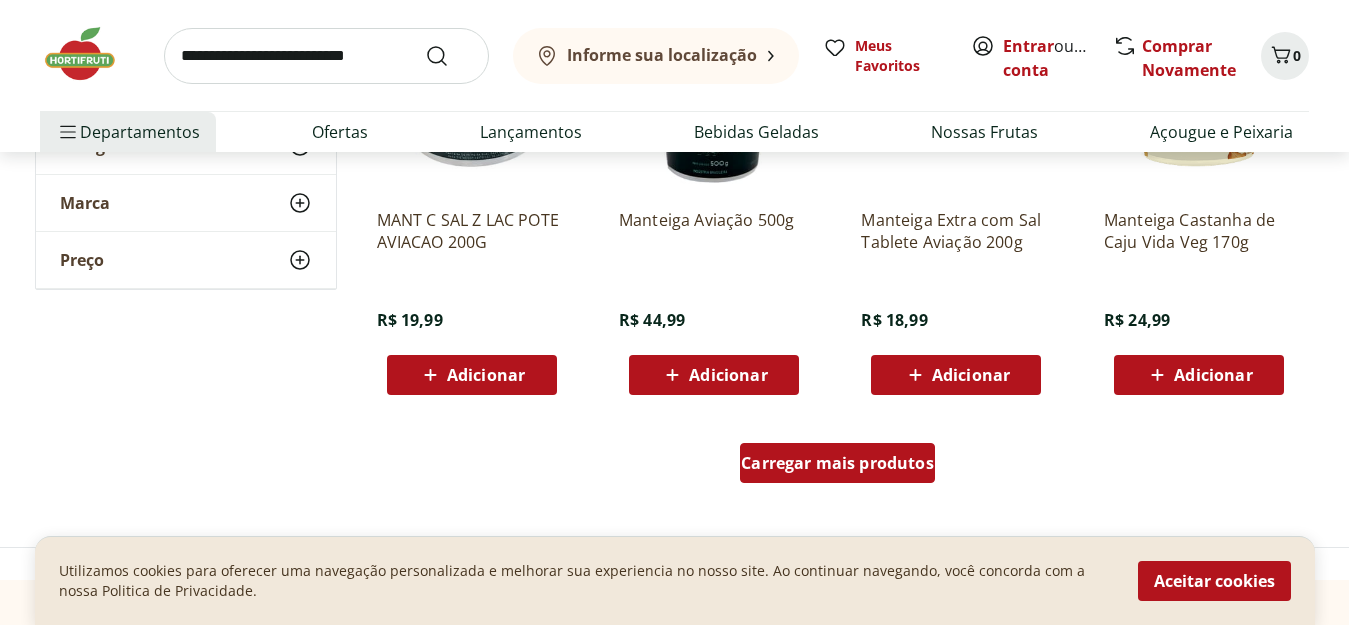 click on "Carregar mais produtos" at bounding box center [837, 463] 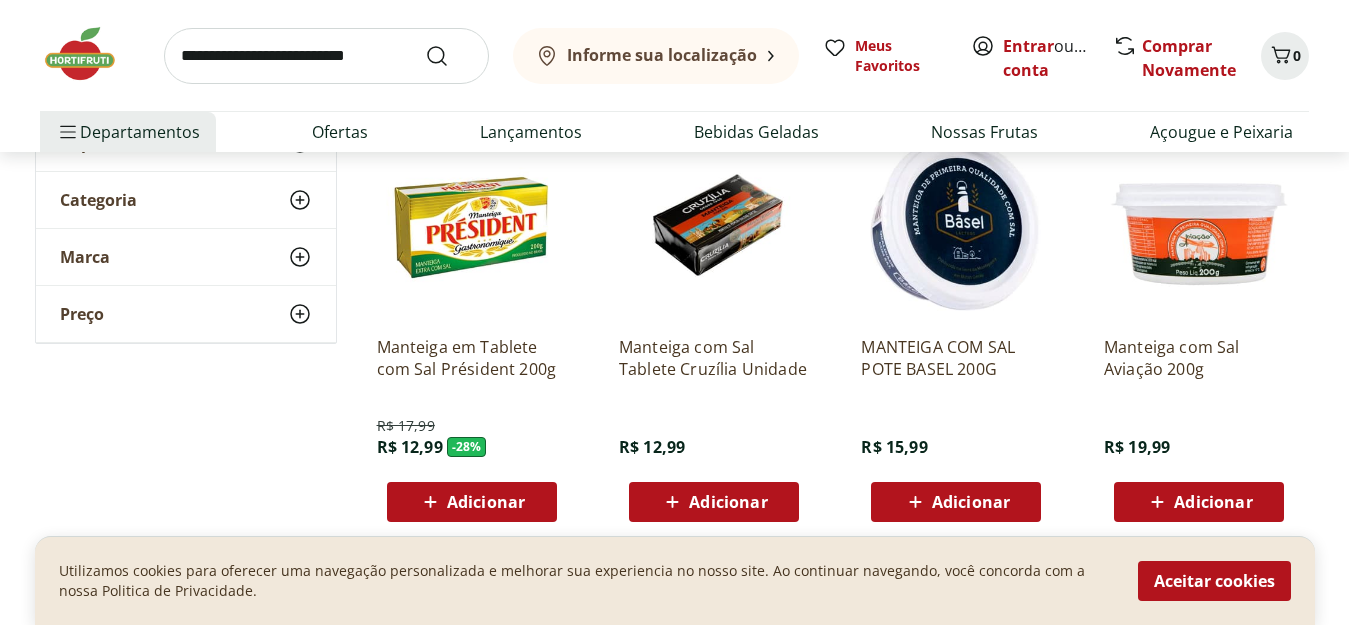 scroll, scrollTop: 300, scrollLeft: 0, axis: vertical 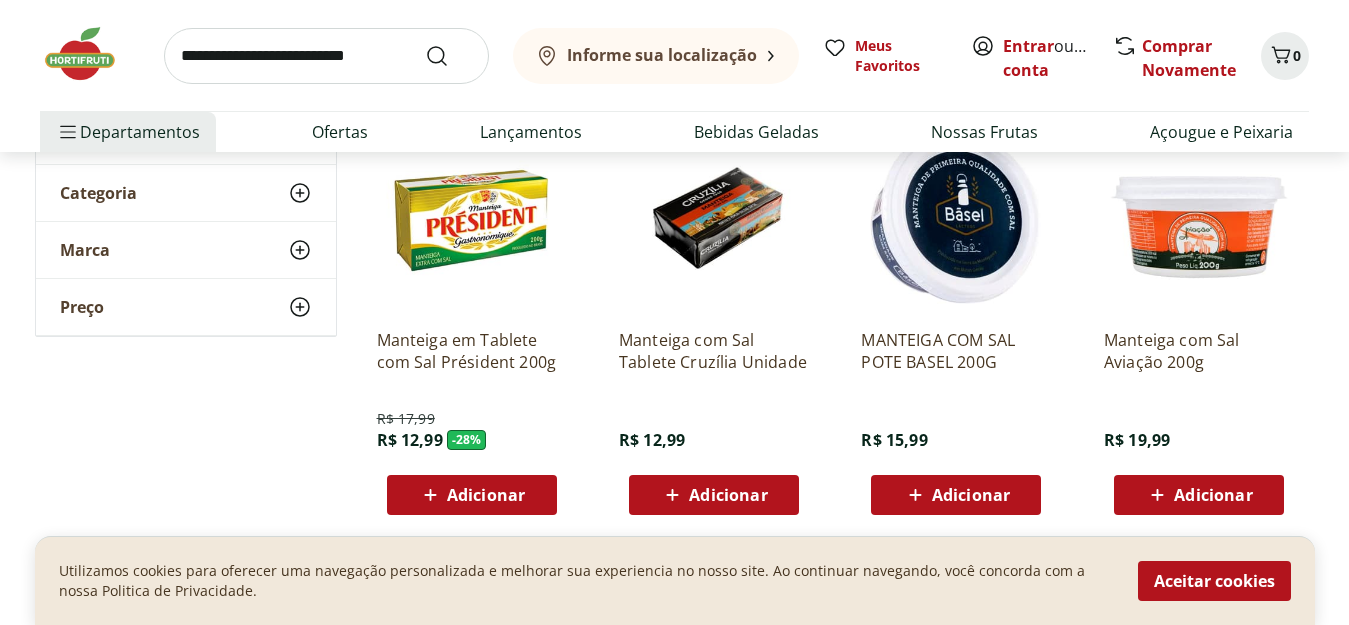 click at bounding box center (326, 56) 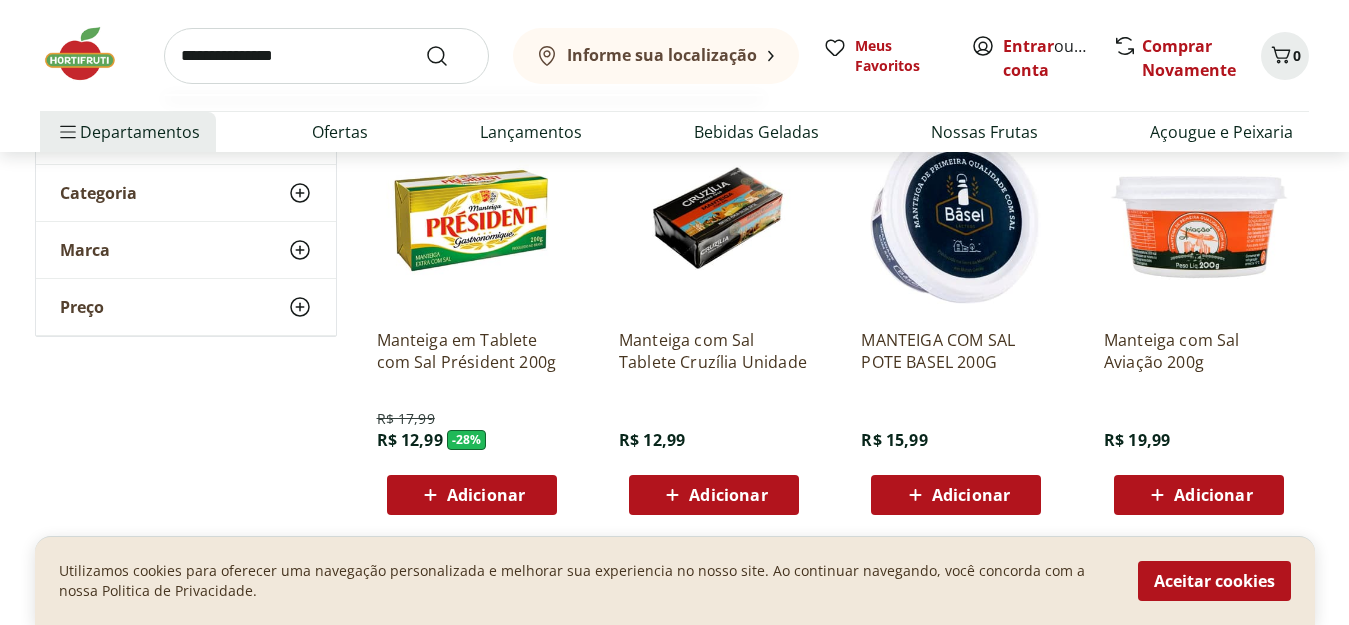 type on "**********" 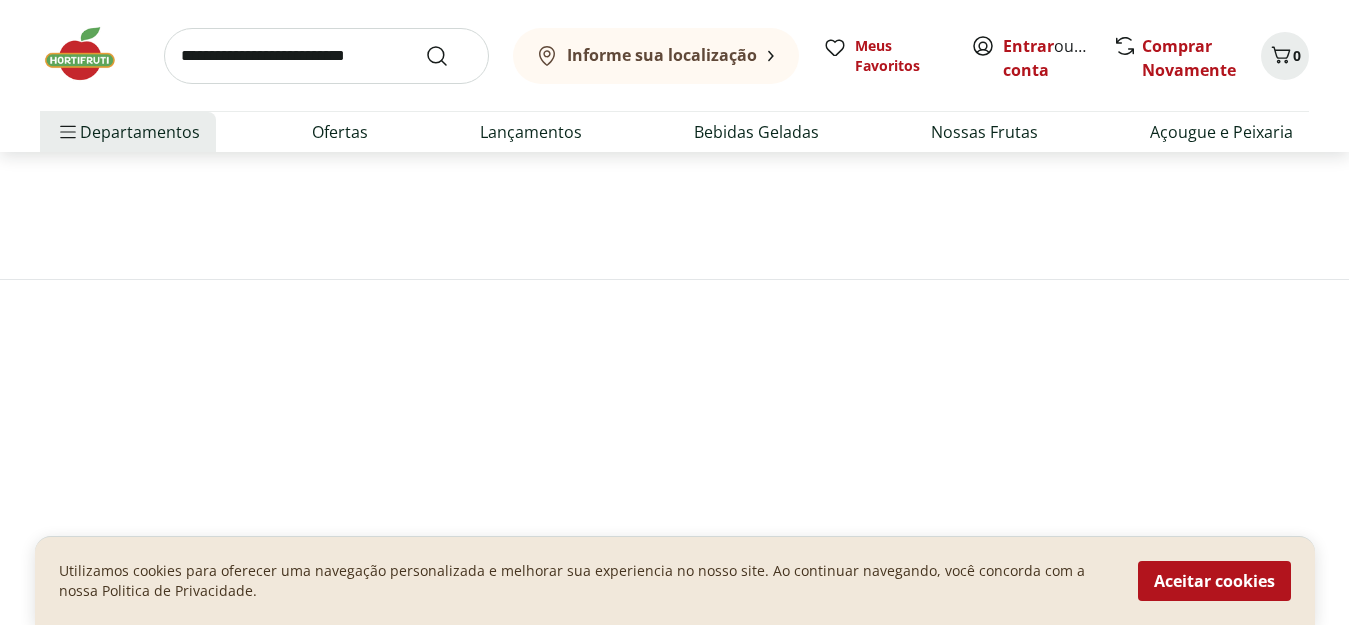 scroll, scrollTop: 0, scrollLeft: 0, axis: both 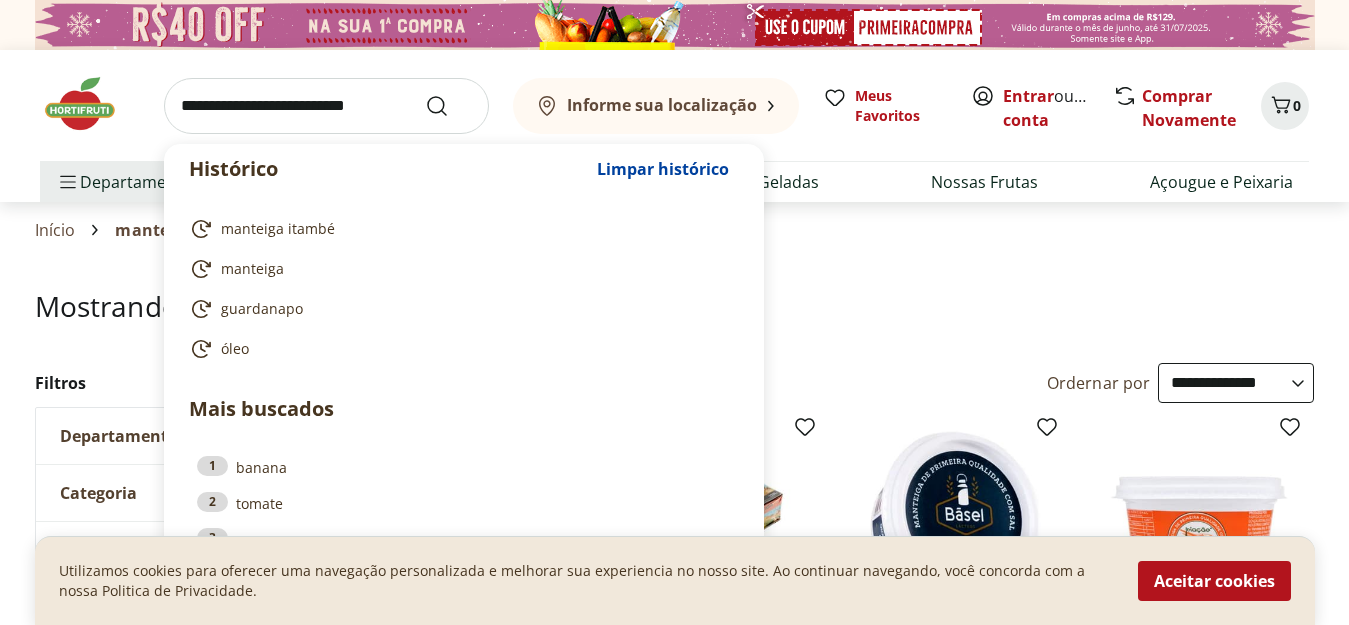 click at bounding box center [326, 106] 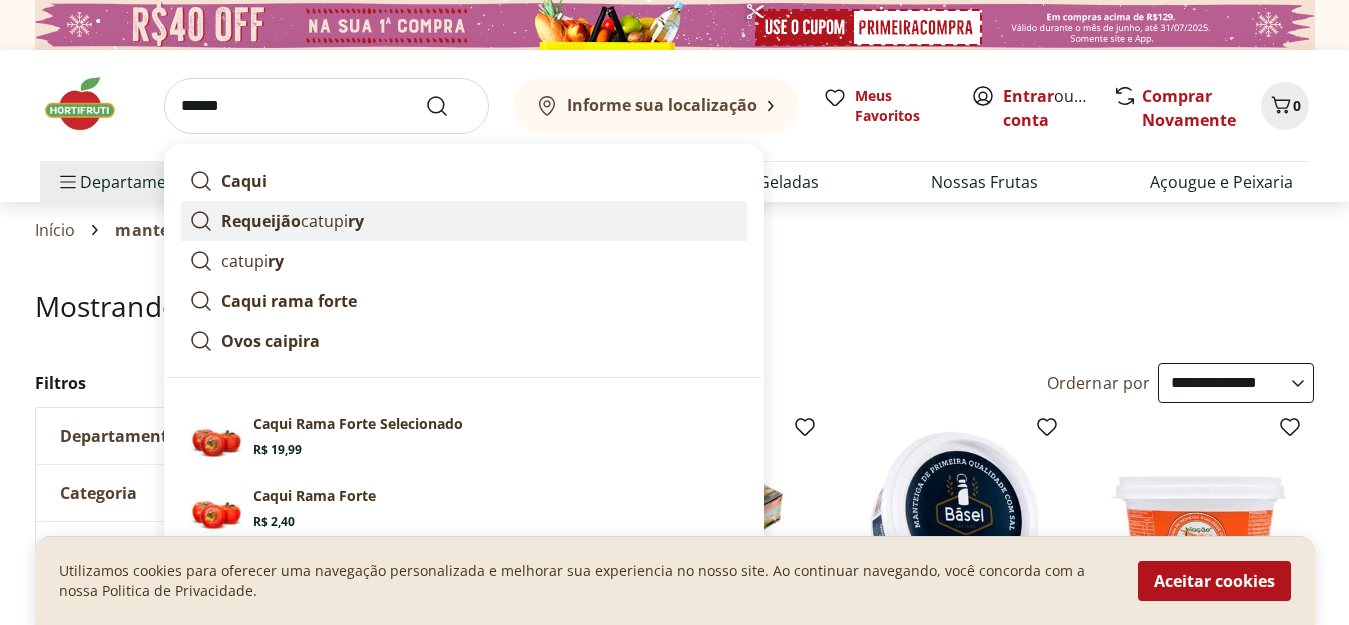 type on "******" 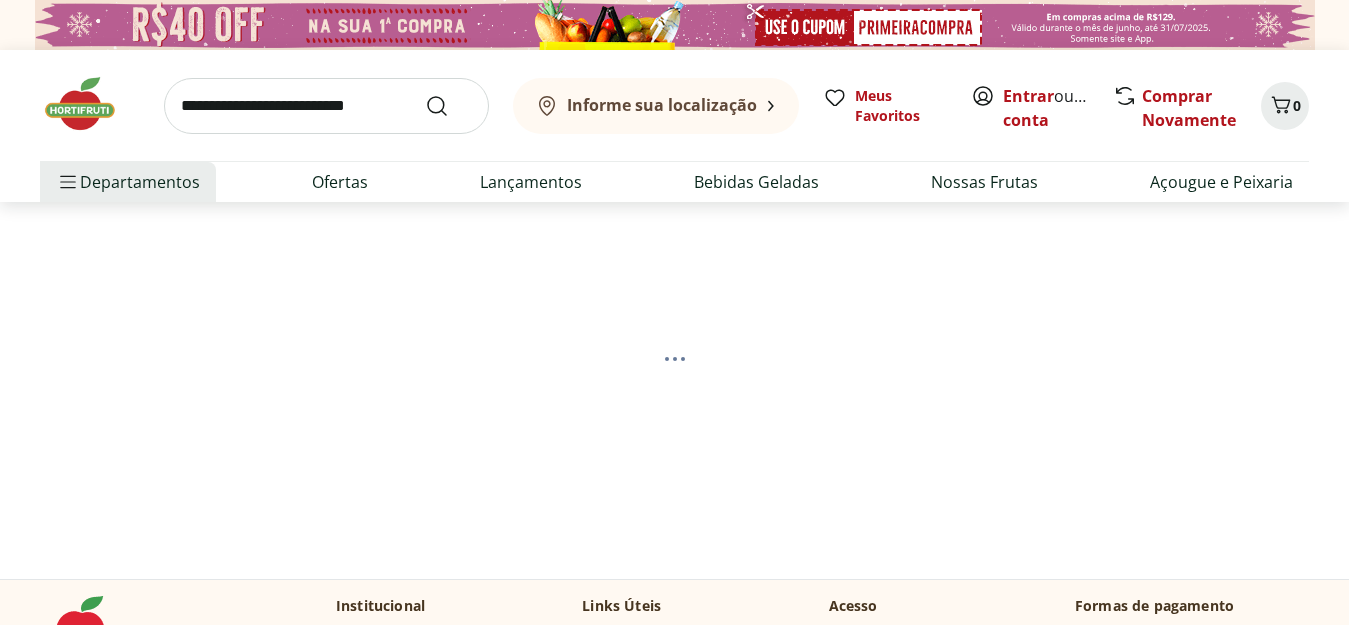 scroll, scrollTop: 0, scrollLeft: 0, axis: both 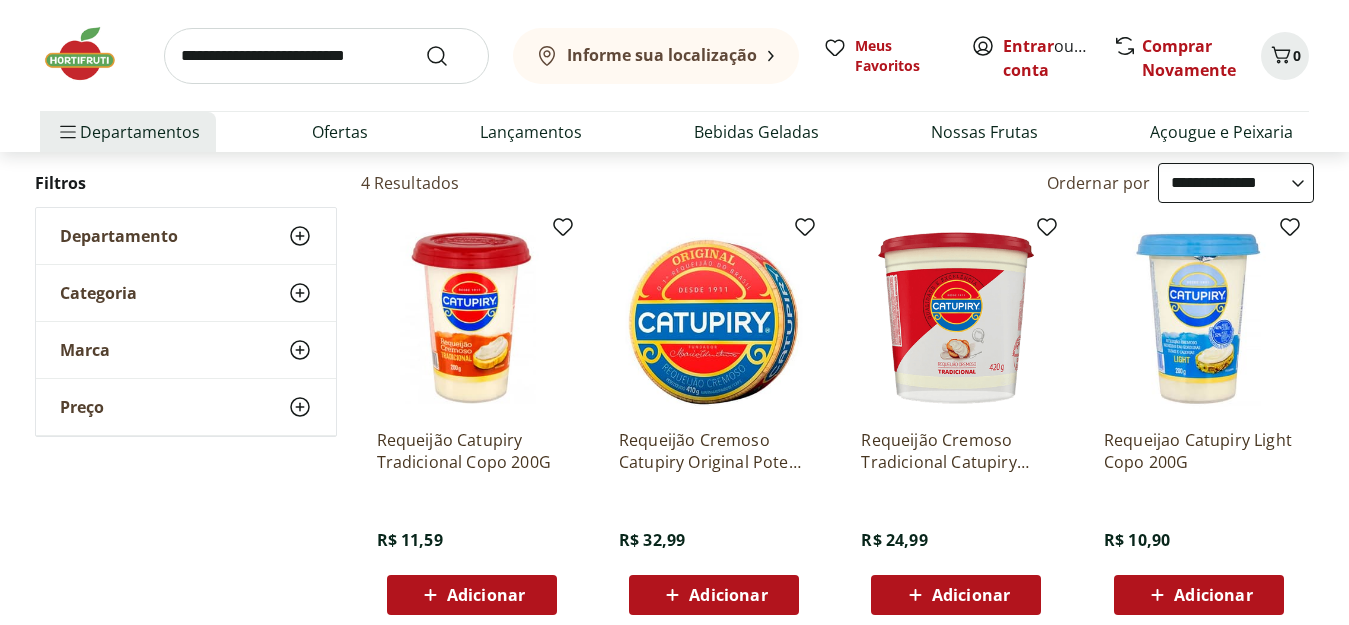 click on "Requeijão Cremoso Catupiry Original Pote 410G" at bounding box center [714, 451] 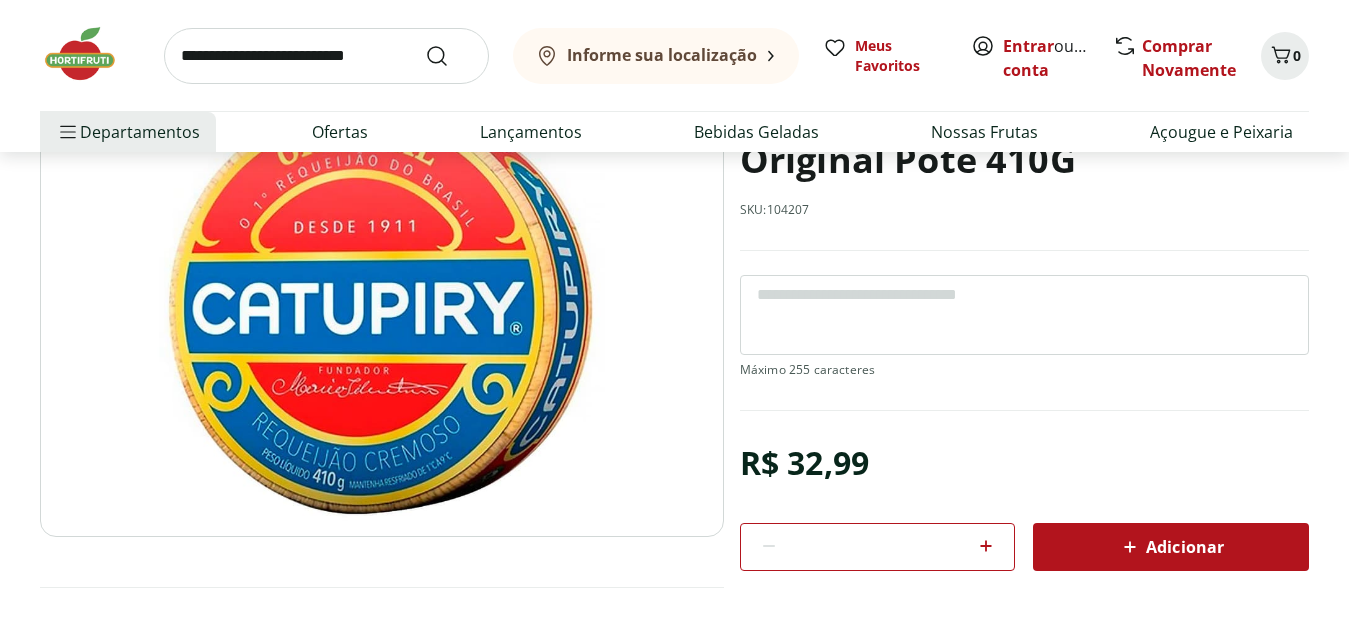 scroll, scrollTop: 0, scrollLeft: 0, axis: both 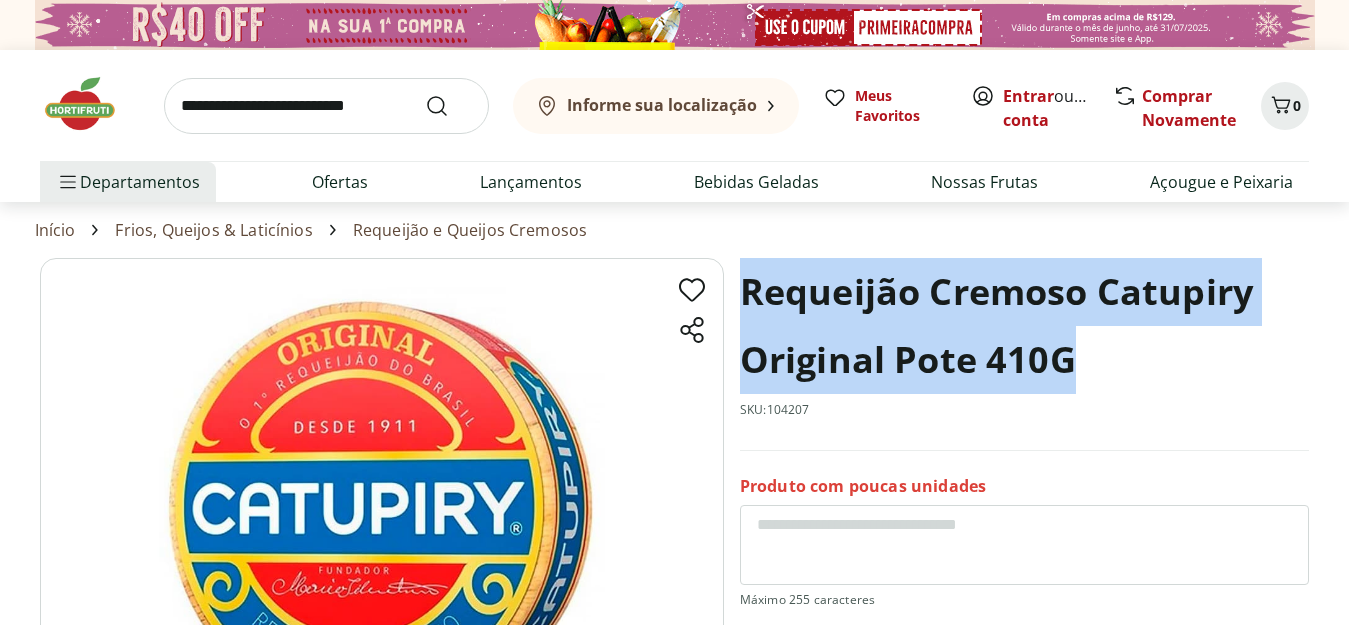 drag, startPoint x: 747, startPoint y: 286, endPoint x: 1096, endPoint y: 334, distance: 352.2854 